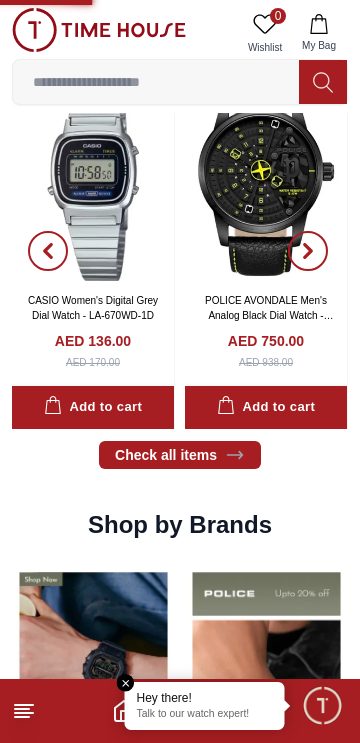 scroll, scrollTop: 1064, scrollLeft: 0, axis: vertical 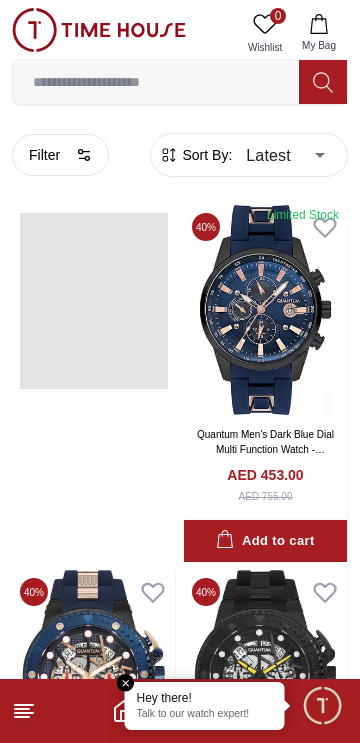click on "100% Genuine products with International Warranty Shop From UAE | العربية |     Currency    | 0 Wishlist My Bag Help Our Stores My Account 0 Wishlist My Bag Home    Filter By Clear Brands Quantum Lee Cooper Slazenger Kenneth Scott Astro Ecstacy Tornado CASIO CITIZEN GUESS ORIENT Michael Kors Police Ducati CERRUTI 1881 G-Shock Lee Cooper Accessories Tsar Bomba Irus Idee Vogue Polaroid Ciga Design Giordano Color Black Green Blue Red Dark Blue Silver Silver / Black Orange Rose Gold Grey White Mop White White / Rose Gold Silver / Silver Dark Blue / Silver Silver / Gold Silver / Rose Gold Black / Black Black / Silver Black / Rose Gold Gold Yellow Dark Green Brown White / Silver Light Blue Black /Rose Gold Black /Grey Black /Red Black /Black Black / Rose Gold / Black Rose Gold / Black Rose Gold / Black / Black White Mop / Silver Blue / Rose Gold Pink Green /Silver Purple Silver Silver Silver / Blue Black  / Rose Gold Green / Green Blue / Black Blue / Blue Titanum Navy Blue Military Green Black  1" at bounding box center [180, 2209] 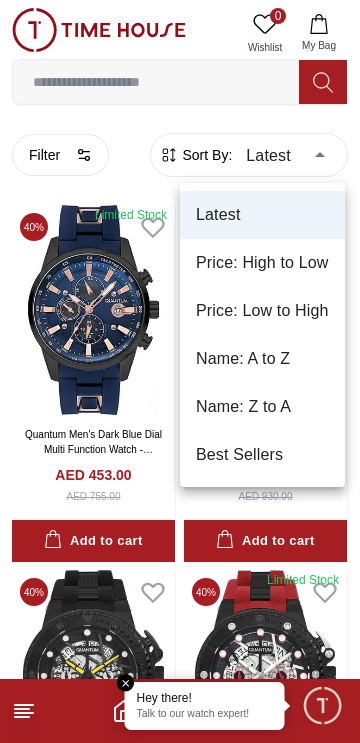 click on "Price: Low to High" at bounding box center (262, 311) 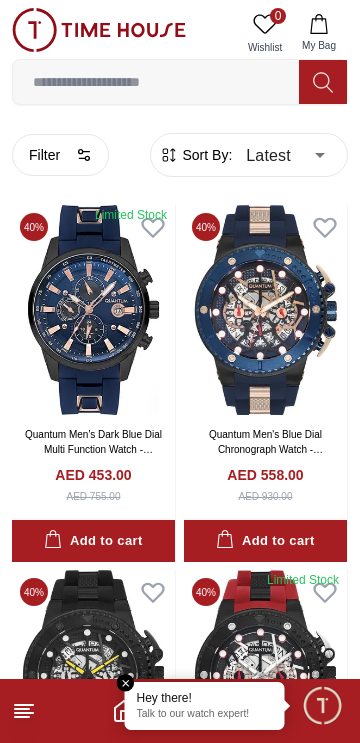 type on "*" 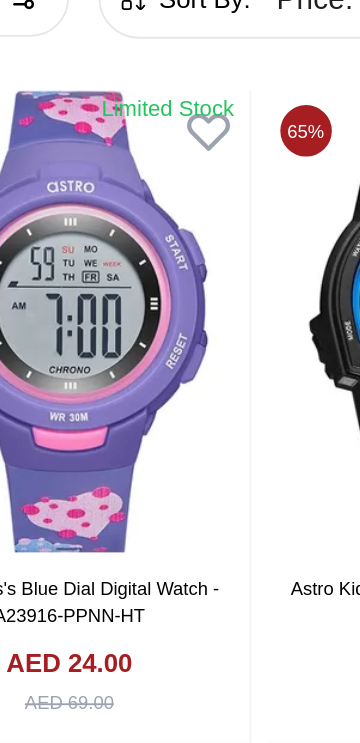 click on "100% Genuine products with International Warranty Shop From UAE | العربية |     Currency    | 0 Wishlist My Bag Help Our Stores My Account 0 Wishlist My Bag Home    Filter By Clear Brands Quantum Lee Cooper Slazenger Kenneth Scott Astro Ecstacy Tornado CASIO CITIZEN GUESS ORIENT Michael Kors Police Ducati CERRUTI 1881 G-Shock Lee Cooper Accessories Tsar Bomba Irus Idee Vogue Polaroid Ciga Design Giordano Color Black Green Blue Red Dark Blue Silver Silver / Black Orange Rose Gold Grey White Mop White White / Rose Gold Silver / Silver Dark Blue / Silver Silver / Gold Silver / Rose Gold Black / Black Black / Silver Black / Rose Gold Gold Yellow Dark Green Brown White / Silver Light Blue Black /Rose Gold Black /Grey Black /Red Black /Black Black / Rose Gold / Black Rose Gold / Black Rose Gold / Black / Black White Mop / Silver Blue / Rose Gold Pink Green /Silver Purple Silver Silver Silver / Blue Black  / Rose Gold Green / Green Blue / Black Blue / Blue Titanum Navy Blue Military Green Black  1" at bounding box center [180, 2231] 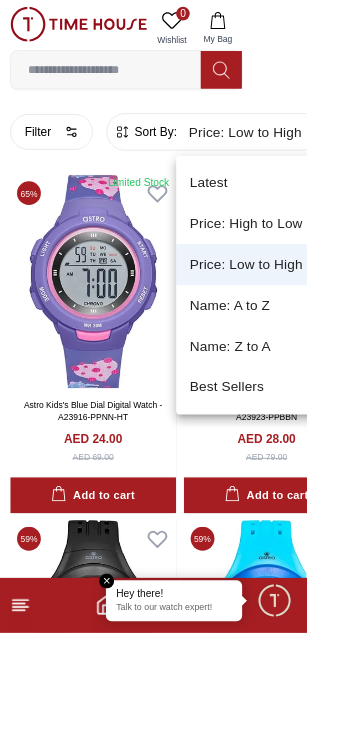 click at bounding box center [180, 371] 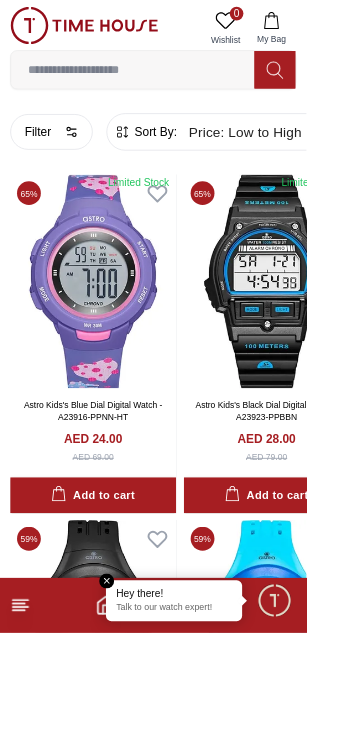 click on "Filter" at bounding box center [60, 155] 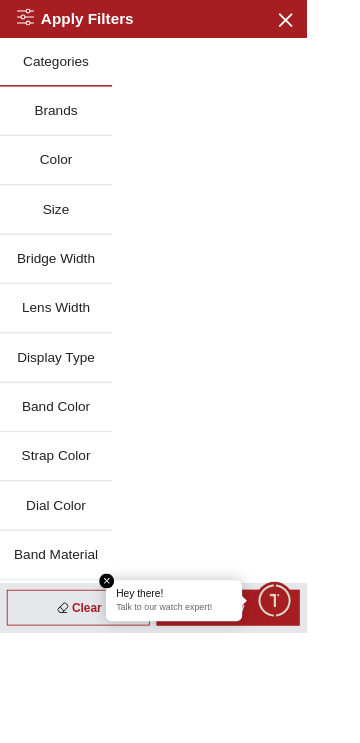 click on "Size" at bounding box center [66, 247] 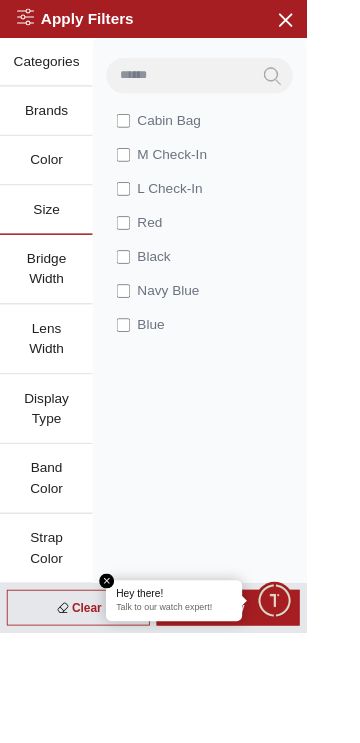 click on "Close menu" at bounding box center [334, 22] 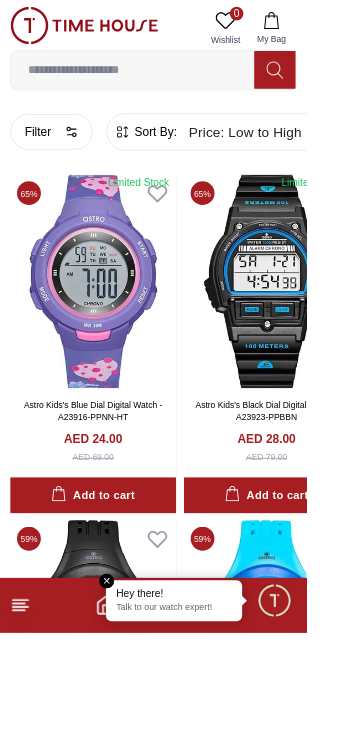click on "Filter" at bounding box center (60, 155) 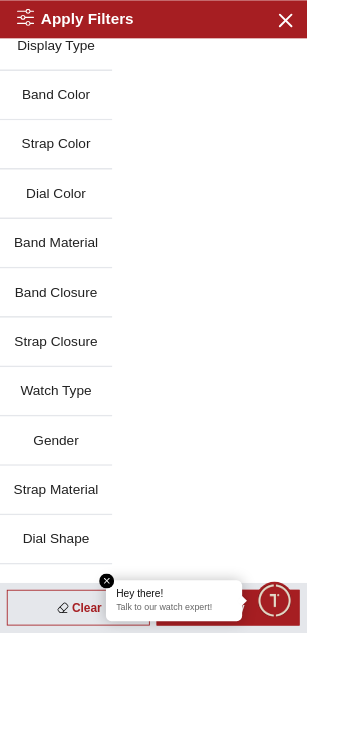 scroll, scrollTop: 387, scrollLeft: 0, axis: vertical 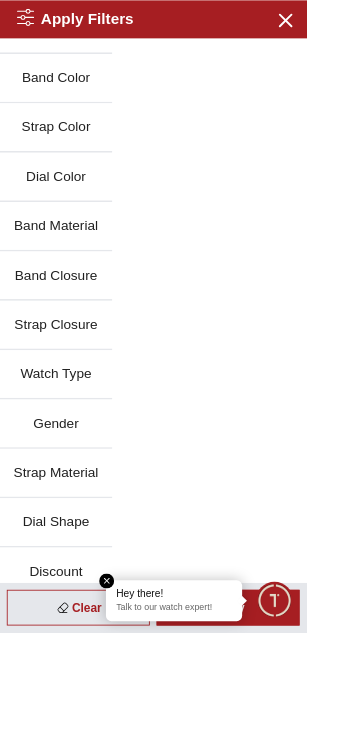 click on "Gender" at bounding box center (66, 498) 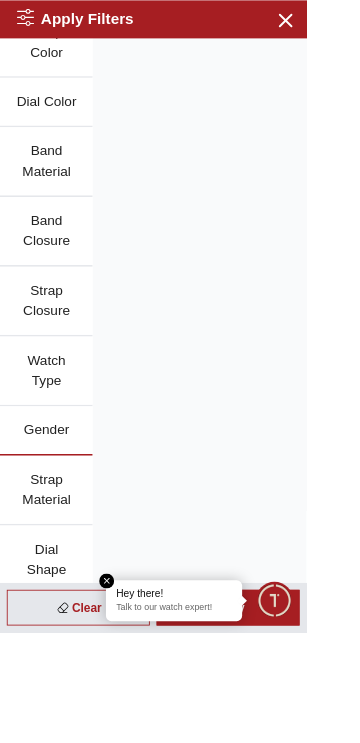 scroll, scrollTop: 645, scrollLeft: 0, axis: vertical 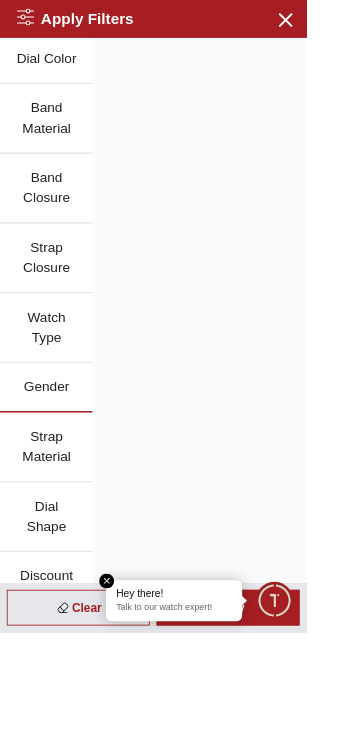click on "Gender" at bounding box center [54, 456] 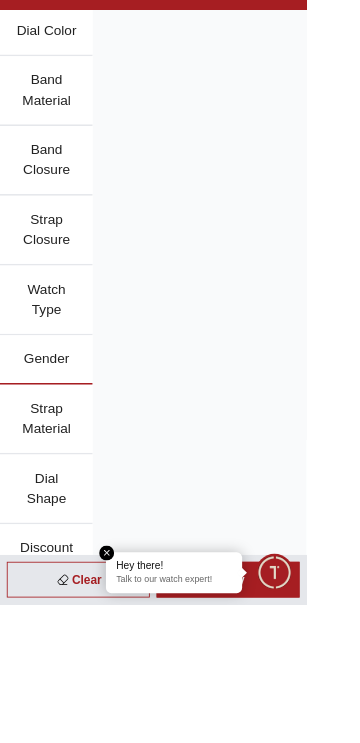 click at bounding box center [126, 683] 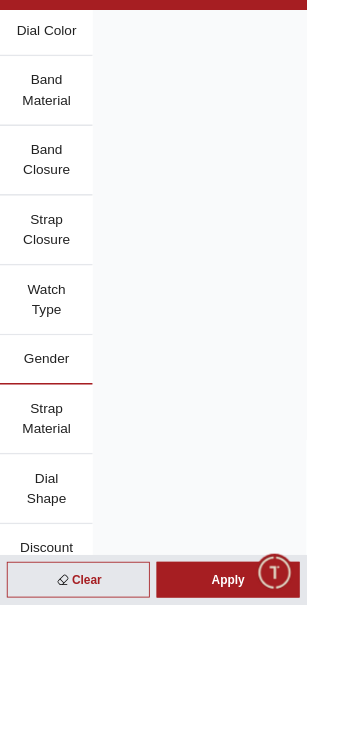 scroll, scrollTop: 0, scrollLeft: 0, axis: both 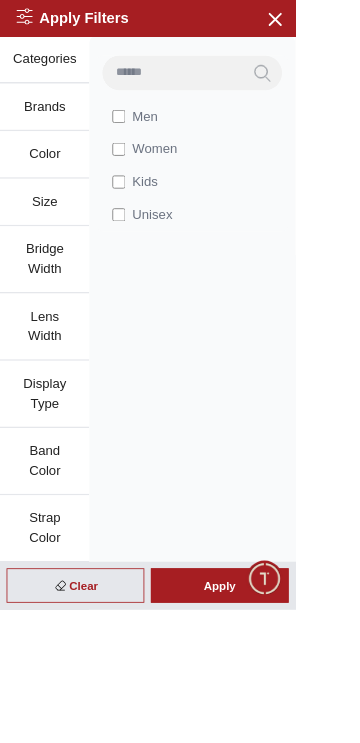 click on "Apply" at bounding box center (268, 714) 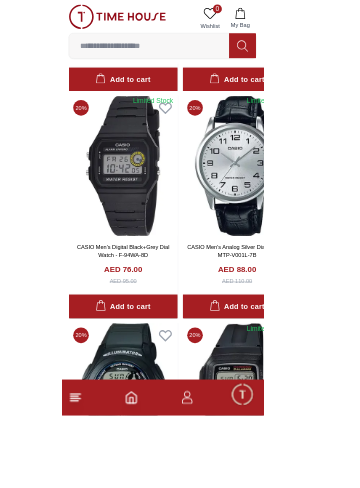 scroll, scrollTop: 435, scrollLeft: 0, axis: vertical 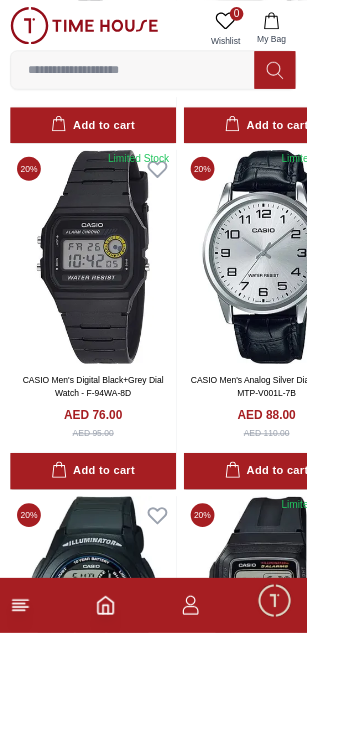 click at bounding box center [156, 82] 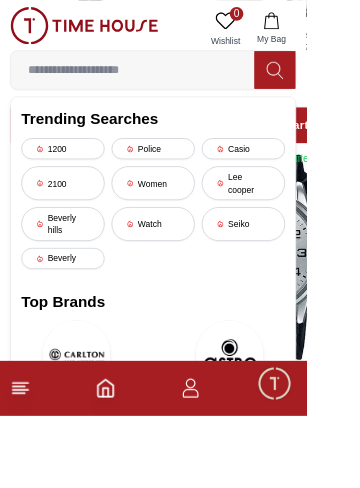 scroll, scrollTop: 533, scrollLeft: 0, axis: vertical 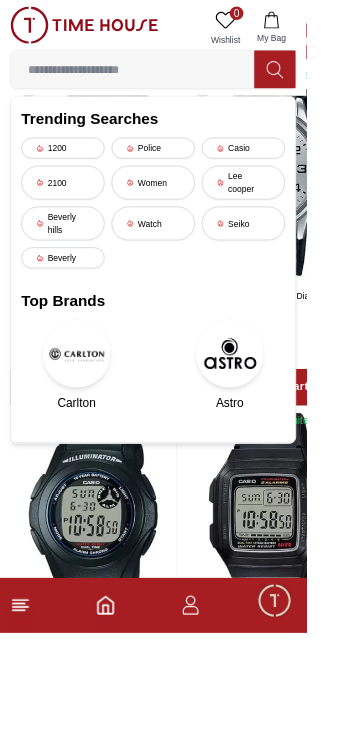click at bounding box center (156, 82) 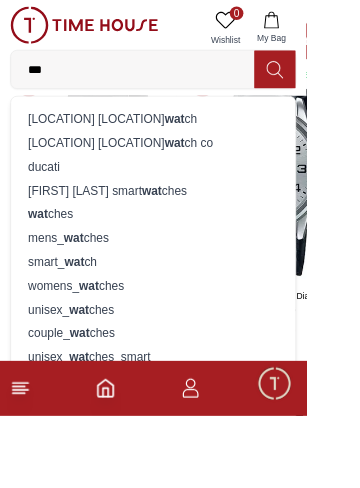 type on "*******" 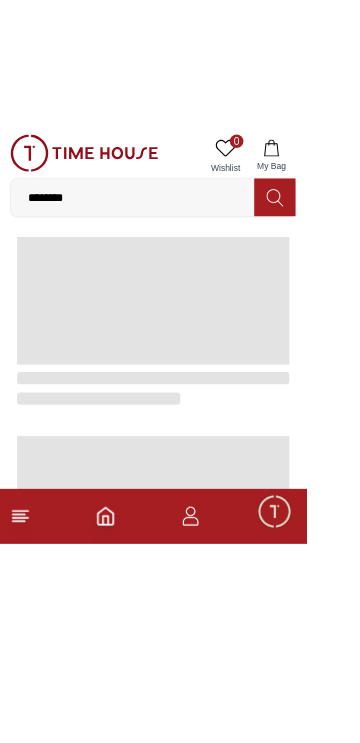 scroll, scrollTop: 0, scrollLeft: 0, axis: both 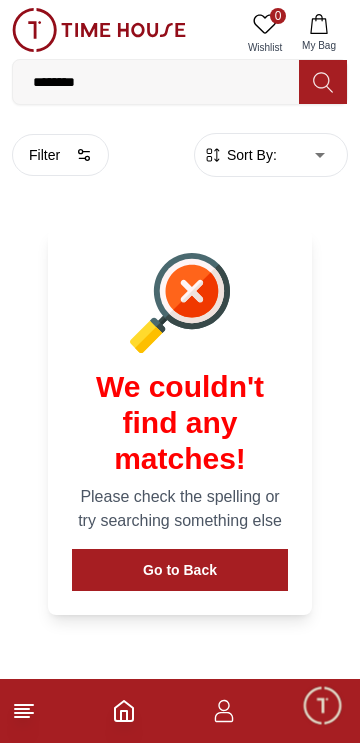 click on "100% Genuine products with International Warranty Shop From UAE | العربية |     Currency    | 0 Wishlist My Bag ******* kenneth scott smart watches west end watch co watches mens_watches unisex_watches couple_watches womens_watches unisex_watches_smart unisexs_watches wmens watches men's watches kid's watches couple watches unisex watches womens watches women's watches unisex's watches Trending Searches 1200 Police Casio 2100 Women Lee cooper Beverly hills Watch Seiko Beverly Top Brands Carlton Astro CITIZEN Quantum Help Our Stores My Account 0 Wishlist My Bag Home    Filter By Clear Brands Quantum Lee Cooper Slazenger Kenneth Scott Tornado CASIO CITIZEN GUESS ORIENT Police Ducati CERRUTI 1881 G-Shock Lee Cooper Accessories Tsar Bomba Color Black Green Blue Red Dark Blue Silver Silver / Black Orange Rose Gold Grey White Mop White White / Rose Gold Silver / Silver Dark Blue / Silver Silver / Gold Silver / Rose Gold Black / Black Black / Silver Black / Rose Gold Gold Yellow Dark Green Brown 1" at bounding box center (180, 402) 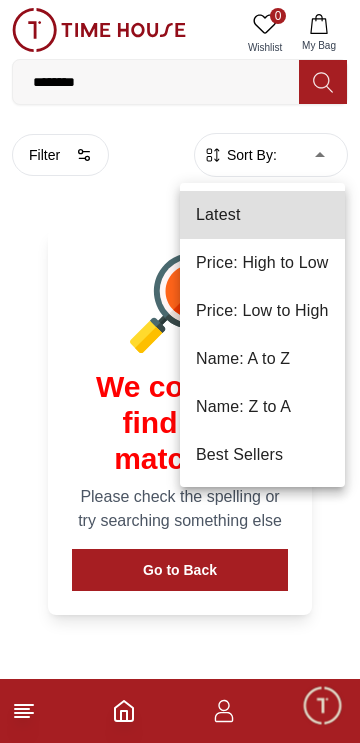 click on "Price: Low to High" at bounding box center [262, 311] 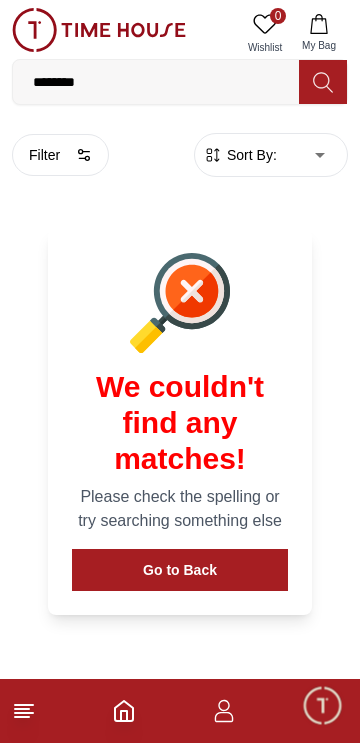 type on "*" 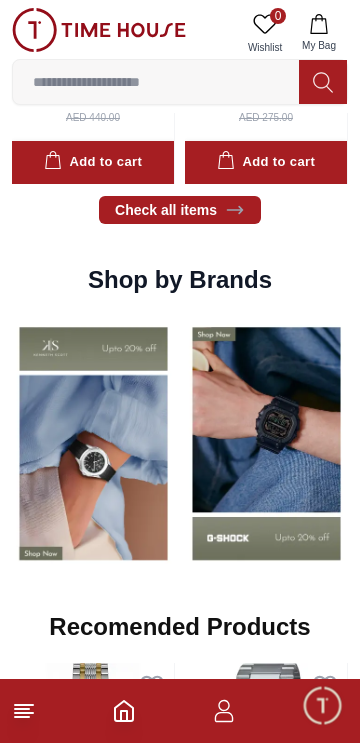 scroll, scrollTop: 1300, scrollLeft: 0, axis: vertical 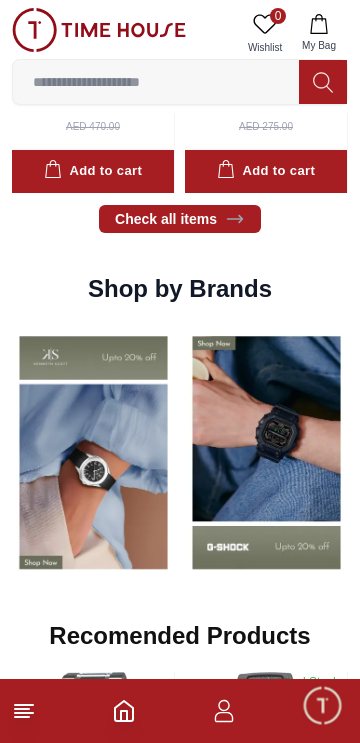 click at bounding box center (266, 452) 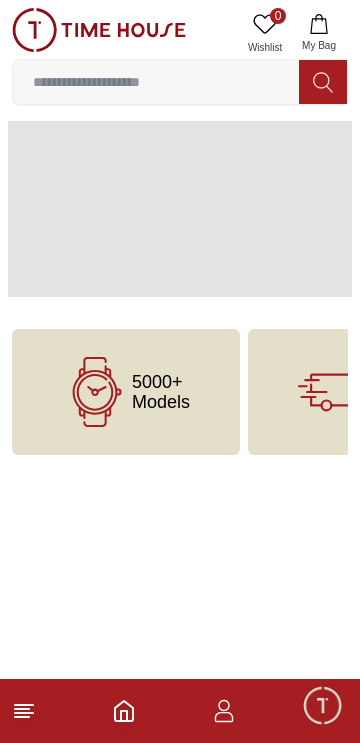 click on "5000+ Models" at bounding box center [126, 392] 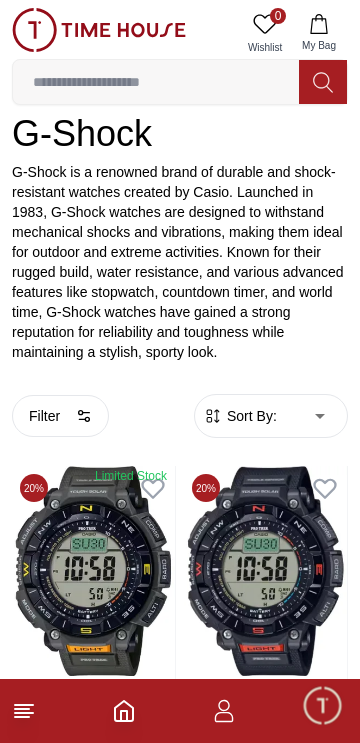 scroll, scrollTop: 280, scrollLeft: 0, axis: vertical 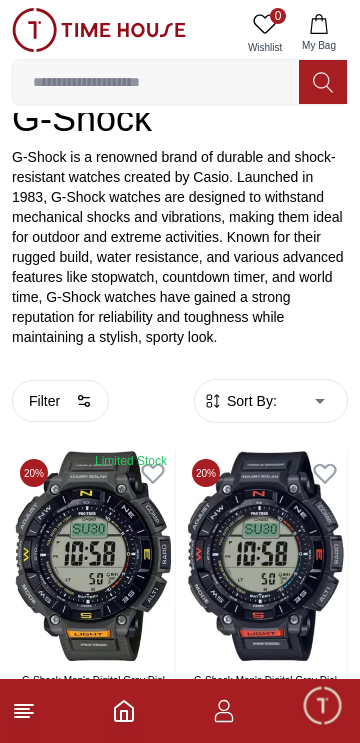 click on "100% Genuine products with International Warranty Shop From UAE | العربية |     Currency    | 0 Wishlist My Bag Help Our Stores My Account 0 Wishlist My Bag Home G-Shock G-Shock G-Shock is a renowned brand of durable and shock-resistant watches created by Casio. Launched in 1983, G-Shock watches are designed to withstand mechanical shocks and vibrations, making them ideal for outdoor and extreme activities. Known for their rugged build, water resistance, and various advanced features like stopwatch, countdown timer, and world time, G-Shock watches have gained a strong reputation for reliability and toughness while maintaining a stylish, sporty look.    Filter By Clear Dial Color Black Silver Grey Dark Blue+Gold White Yellow Navy Blue Pink Beige Red Multi Color Orange Purple BlackDial with green/Black bezel Blue & Gun Black & Grey Black+Pink Grey+Red Blue Dark Blue Green Brown Gold Rose Gold Black+Yellow  Blue Pink / rose gold Gray Copper Multicolor Black-Gold LCD BlackDial with green 51.2 1" at bounding box center (180, 2009) 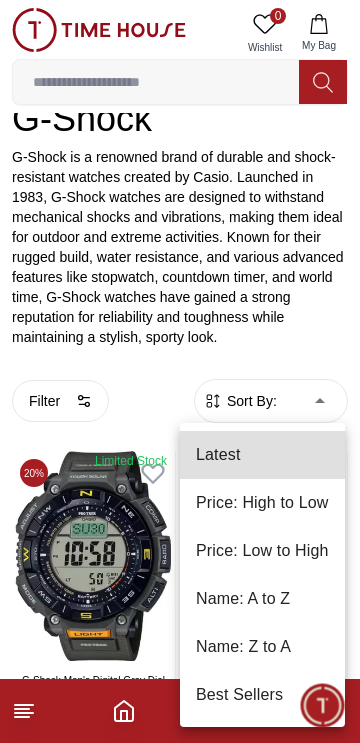 click on "Price: Low to High" at bounding box center [262, 551] 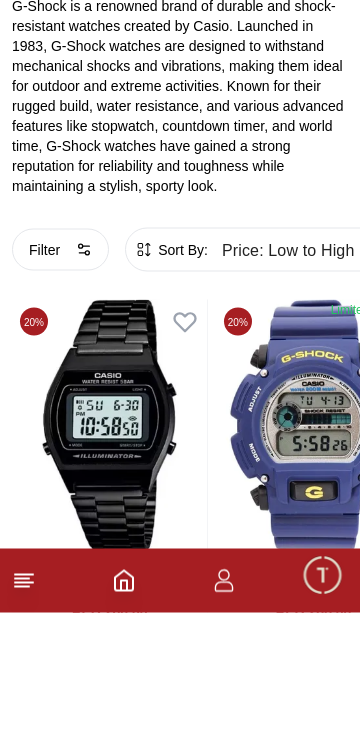 scroll, scrollTop: 308, scrollLeft: 0, axis: vertical 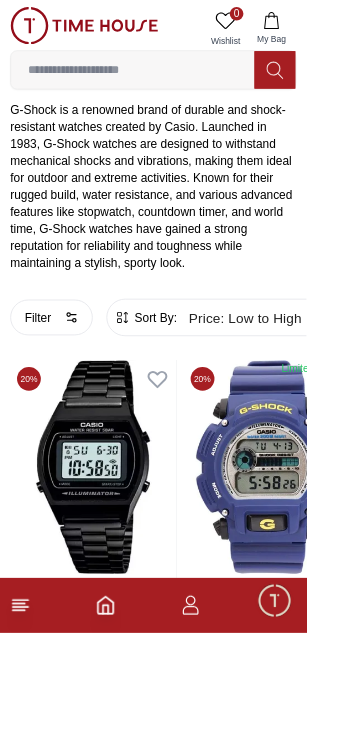 click 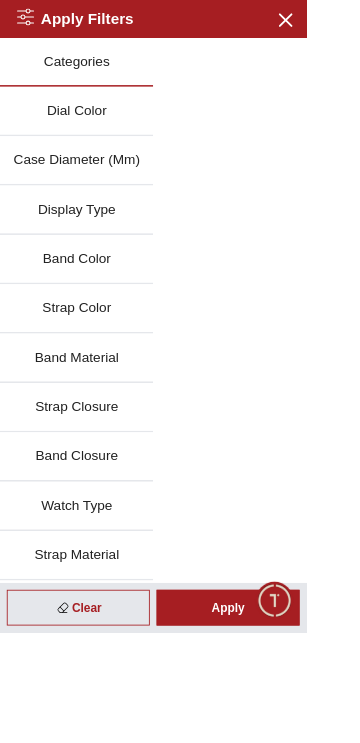 click on "Gender" at bounding box center [90, 711] 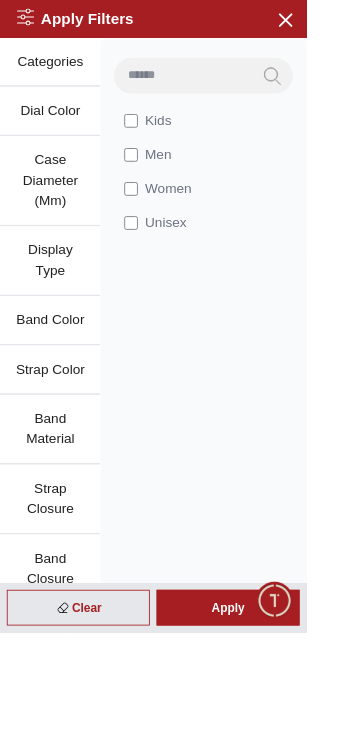click on "Women" at bounding box center [243, 222] 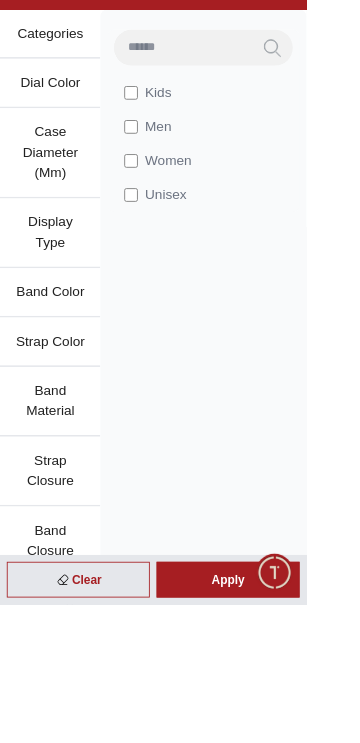 click on "Apply" at bounding box center (268, 714) 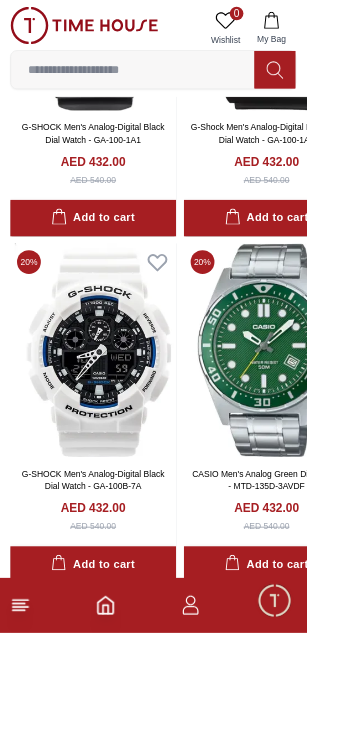 scroll, scrollTop: 4191, scrollLeft: 0, axis: vertical 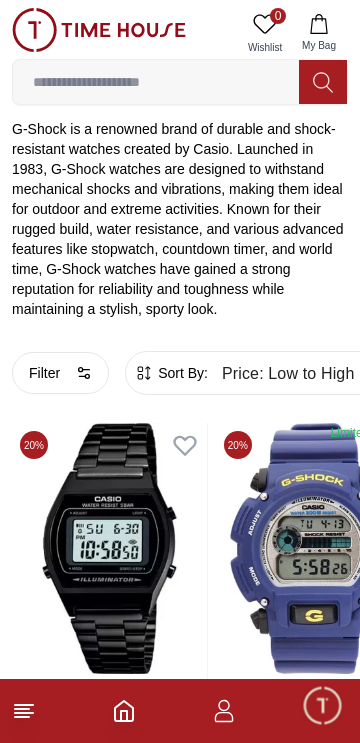 click 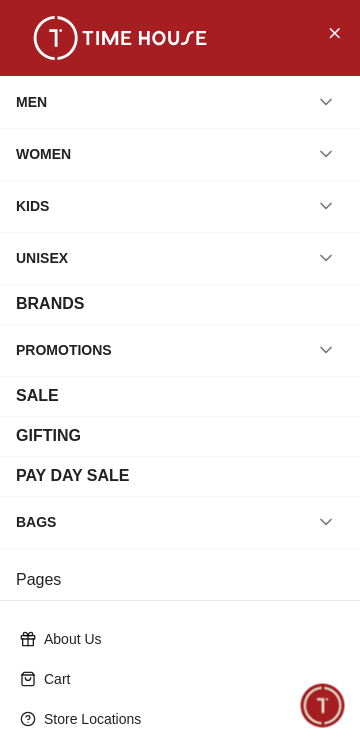 type on "******" 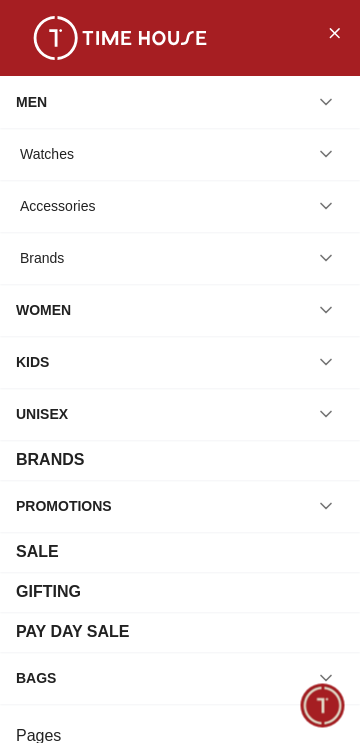 click at bounding box center [326, 154] 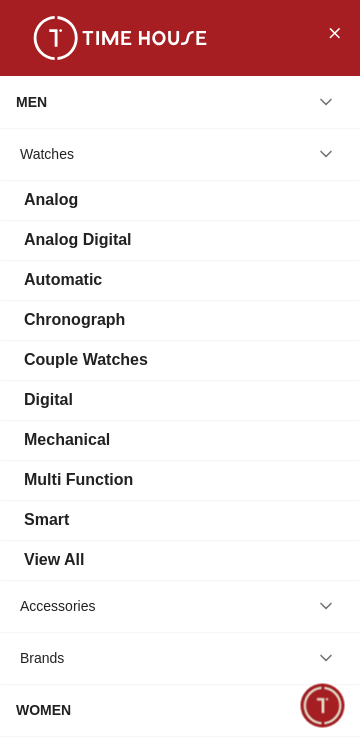 click on "View All" at bounding box center [54, 560] 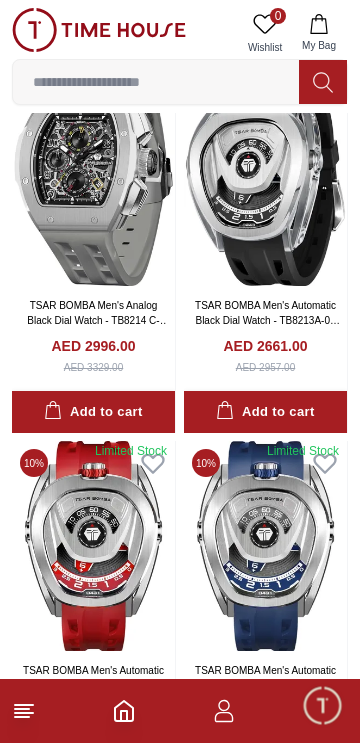 scroll, scrollTop: 0, scrollLeft: 0, axis: both 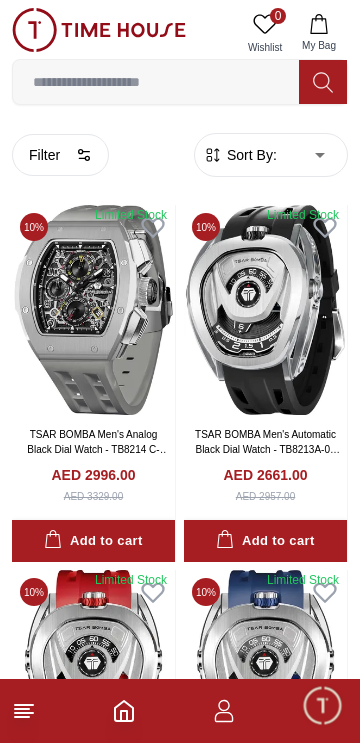 click 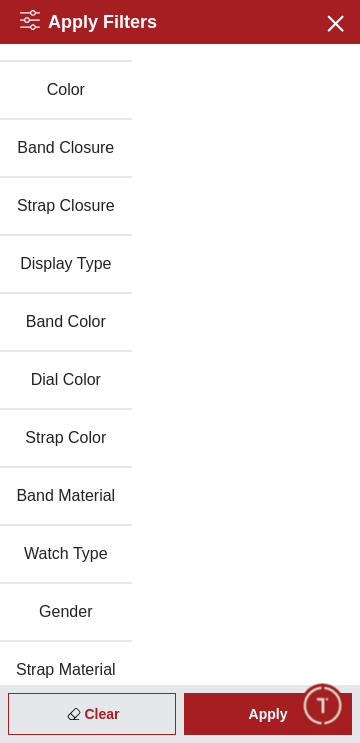 scroll, scrollTop: 0, scrollLeft: 0, axis: both 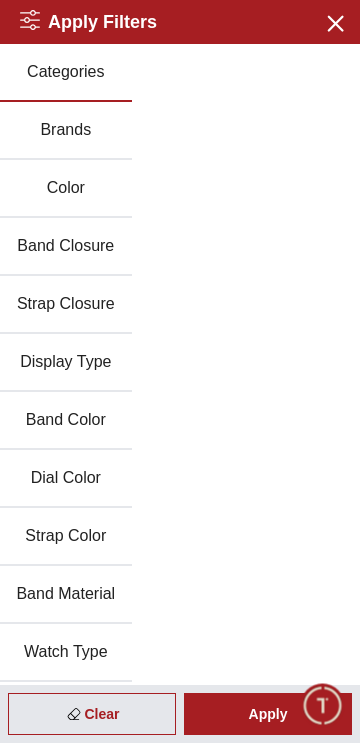 click on "Apply Filters Close menu" at bounding box center [180, 22] 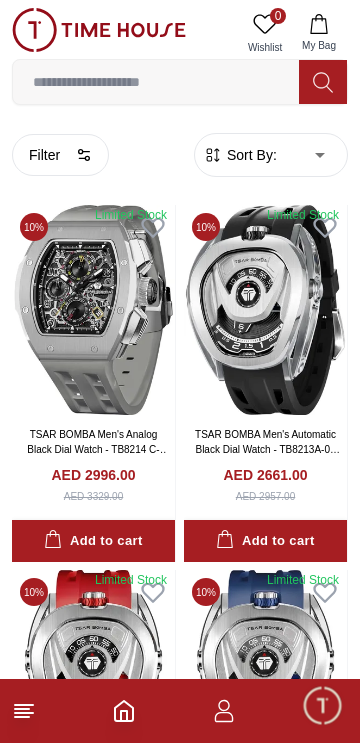 click on "100% Genuine products with International Warranty Shop From [COUNTRY] | العربية |     Currency    | 0 Wishlist My Bag Help Our Stores My Account 0 Wishlist My Bag Home    Filter By Clear Brands Quantum Lee Cooper Slazenger Kenneth Scott Astro Ecstacy Tornado CASIO CITIZEN GUESS ORIENT Police Ducati CERRUTI 1881 G-Shock Tsar Bomba Ciga Design Color Black Green Blue Red Dark Blue Silver Silver / Black Orange Rose Gold Grey White White / Rose Gold Silver / Silver Dark Blue / Silver Silver / Gold Silver / Rose Gold Black / Black Black / Silver Black / Rose Gold Gold Yellow Brown White / Silver Light Blue Black /Rose Gold Black /Grey Black /Red Black /Black Black / Rose Gold / Black Rose Gold / Black Rose Gold / Black / Black Pink Green /Silver Purple Silver Silver Silver / Blue Green / Green Blue / Black Blue / Blue Titanum Navy Blue Military Green Blue / Silver Champagne White / Gold White / Gold  Black  Ivory Green / Silver Blue  Army Green Camouflage Silver / White / Rose Gold Black / Blue Clasp 1" at bounding box center [180, 2026] 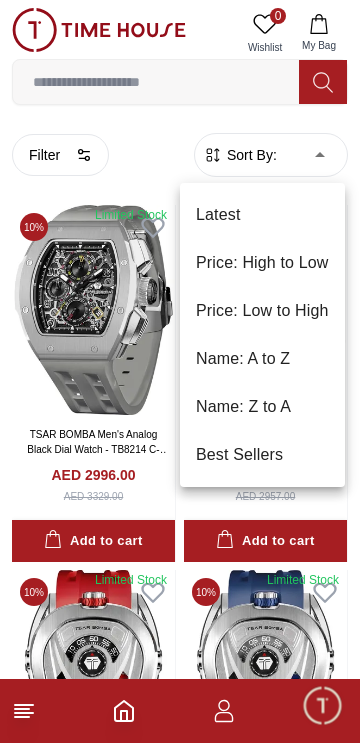 click on "Latest" at bounding box center [262, 215] 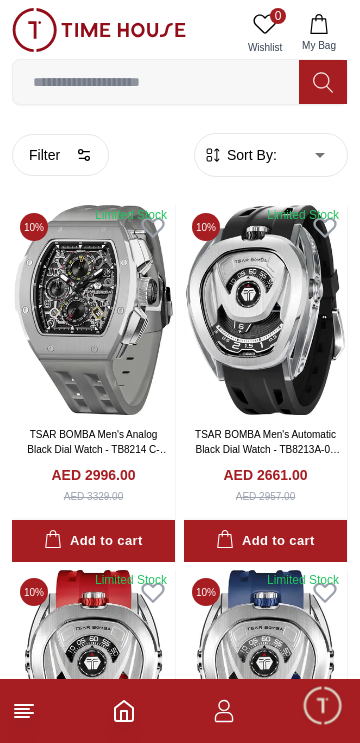 type on "*" 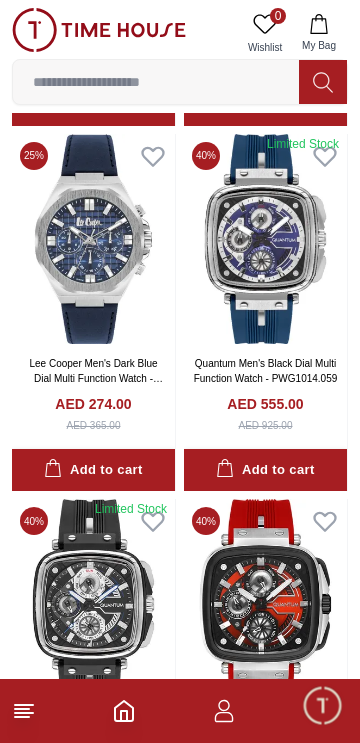 scroll, scrollTop: 2265, scrollLeft: 0, axis: vertical 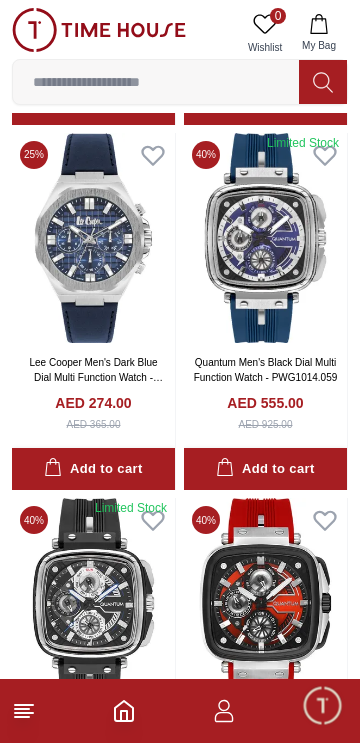 click at bounding box center (93, 238) 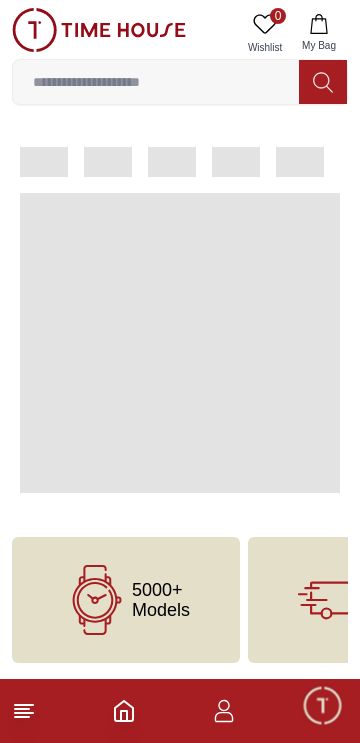 scroll, scrollTop: 0, scrollLeft: 0, axis: both 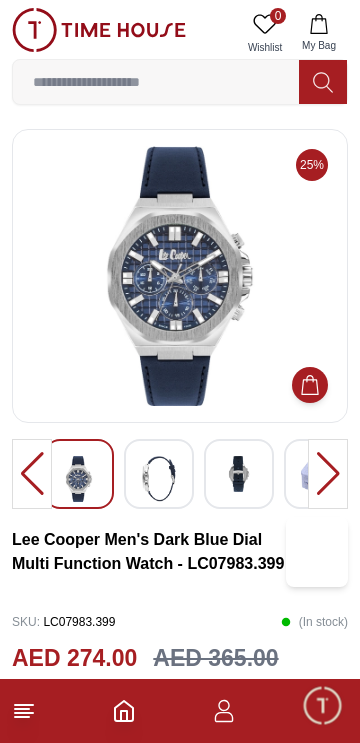 click at bounding box center (159, 479) 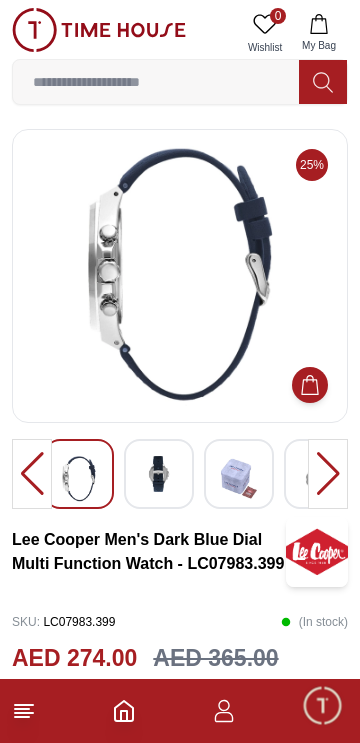 click at bounding box center [239, 479] 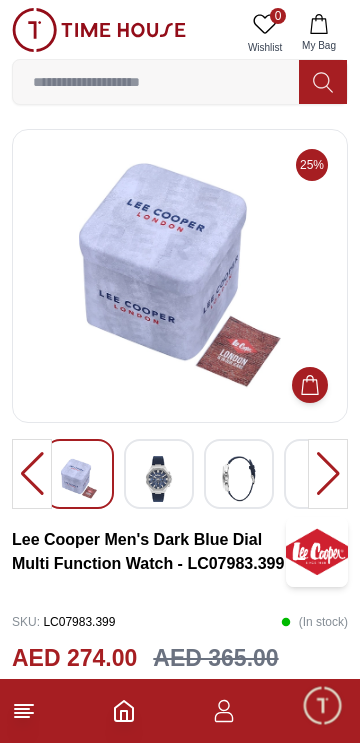 click at bounding box center (239, 479) 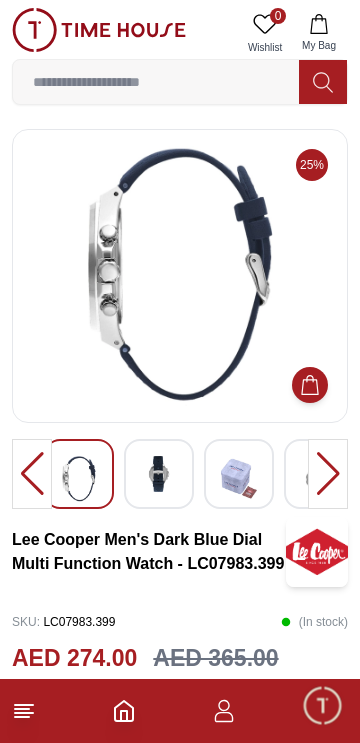 click at bounding box center [159, 474] 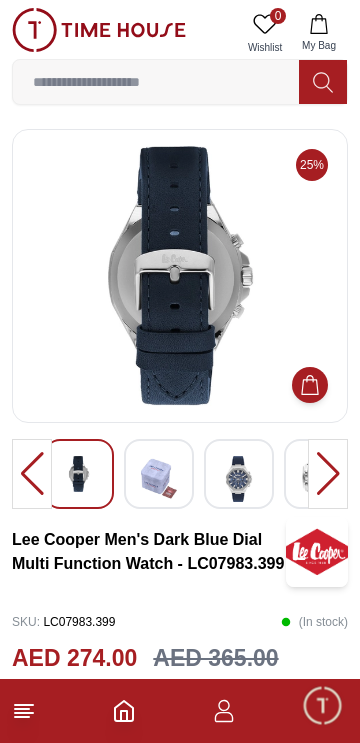 click at bounding box center [79, 474] 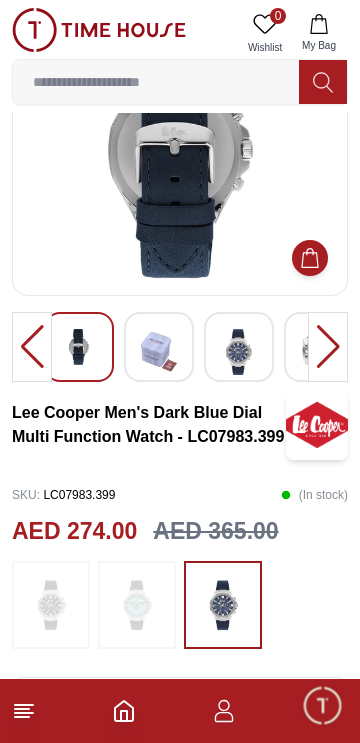 scroll, scrollTop: 0, scrollLeft: 0, axis: both 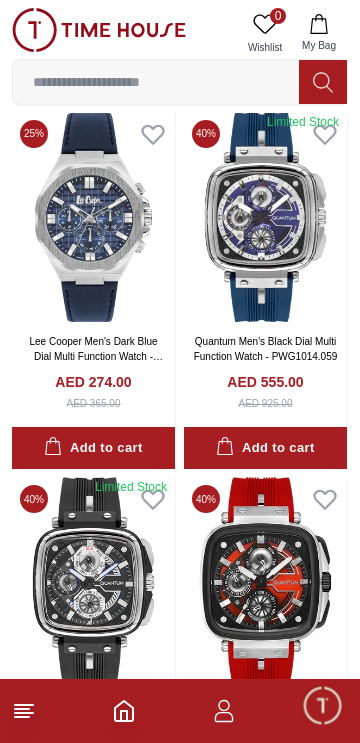click 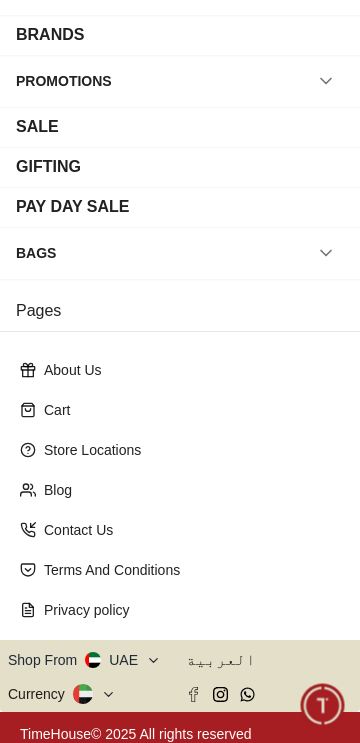 scroll, scrollTop: 282, scrollLeft: 0, axis: vertical 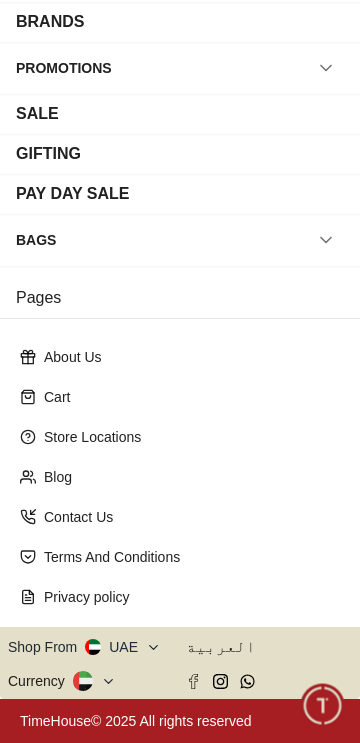 click 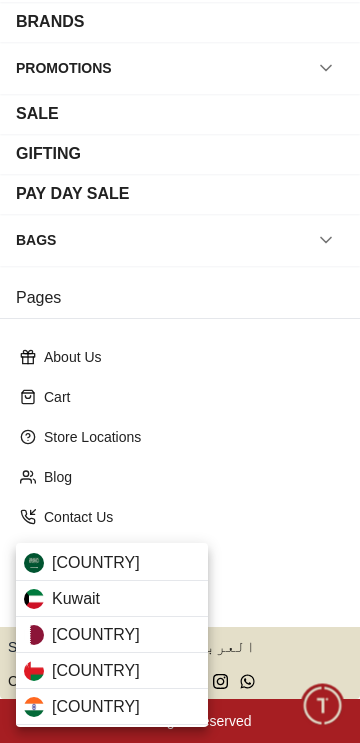 click on "[COUNTRY]" at bounding box center [96, 563] 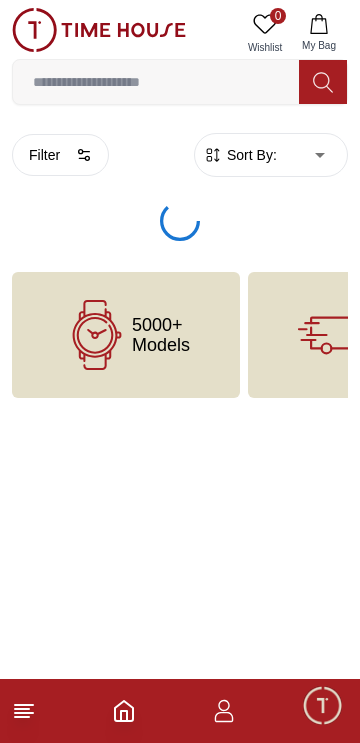 scroll, scrollTop: 0, scrollLeft: 0, axis: both 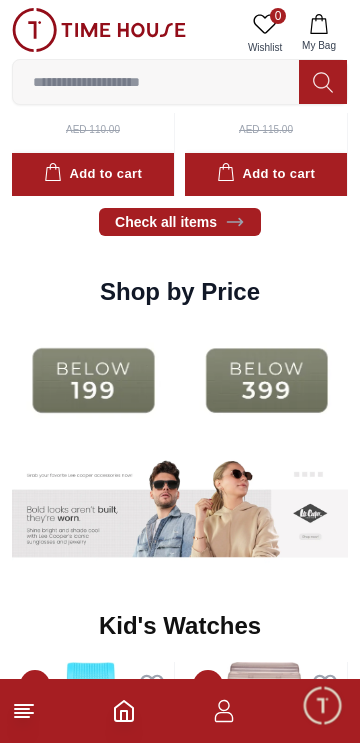 click at bounding box center (266, 380) 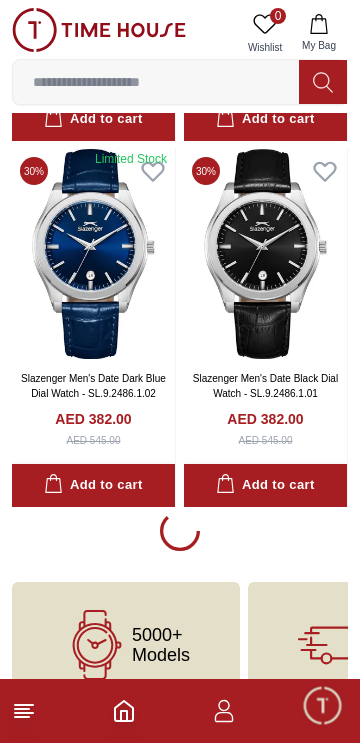 scroll, scrollTop: 3389, scrollLeft: 0, axis: vertical 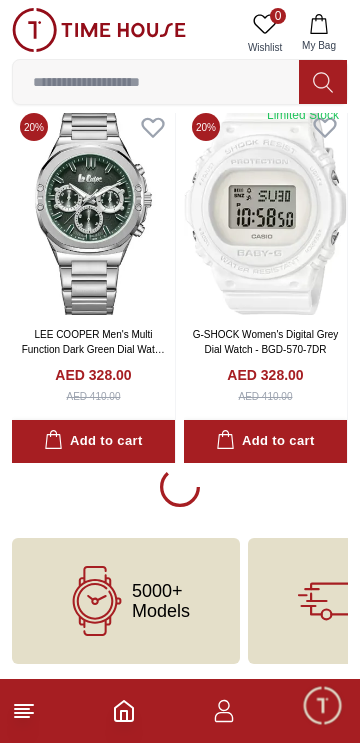 click on "5000+ Models" at bounding box center (161, 601) 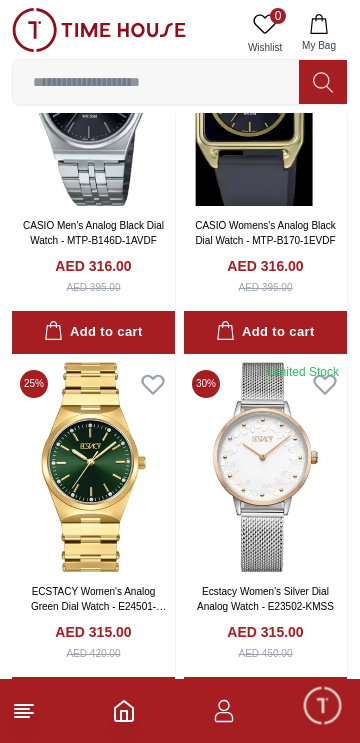 scroll, scrollTop: 25064, scrollLeft: 0, axis: vertical 